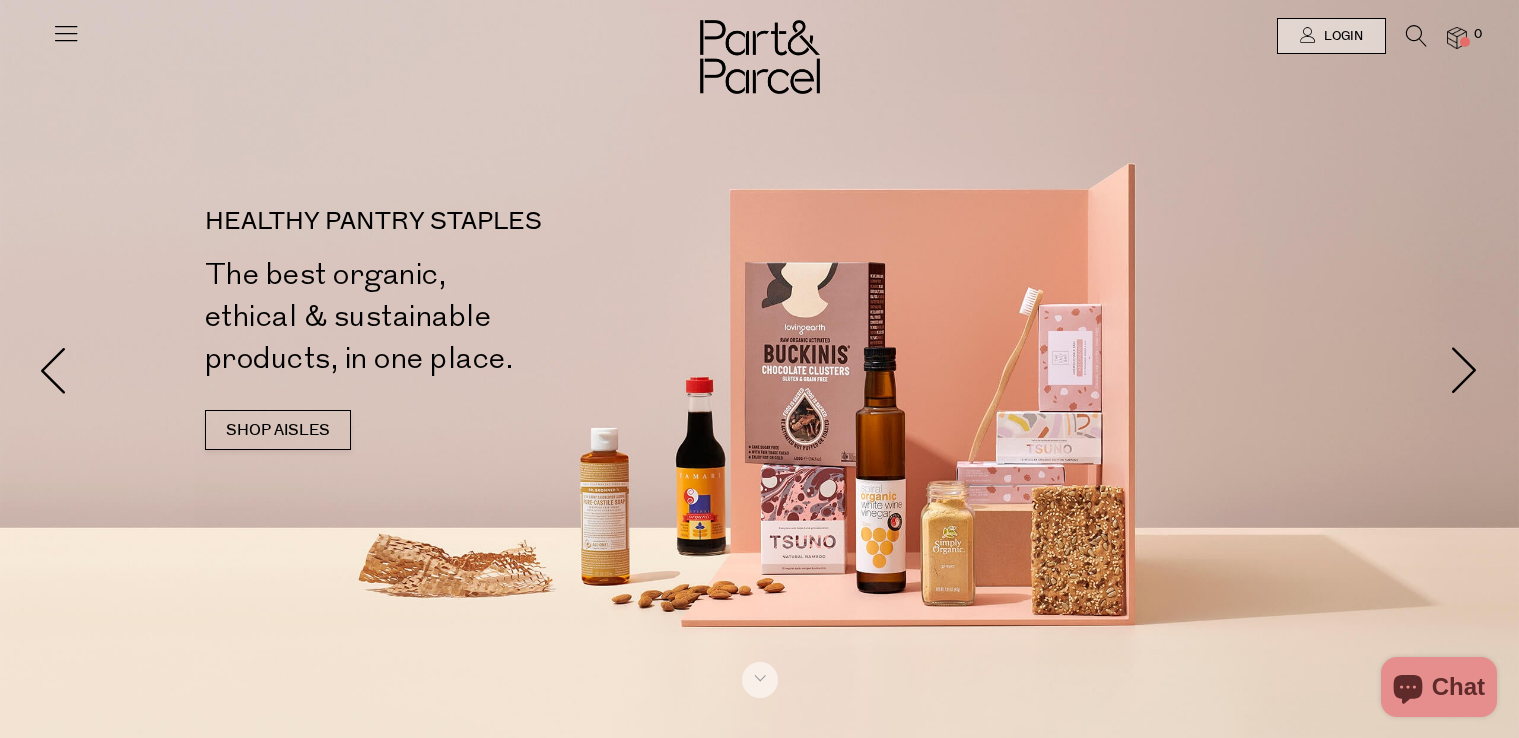 scroll, scrollTop: 0, scrollLeft: 0, axis: both 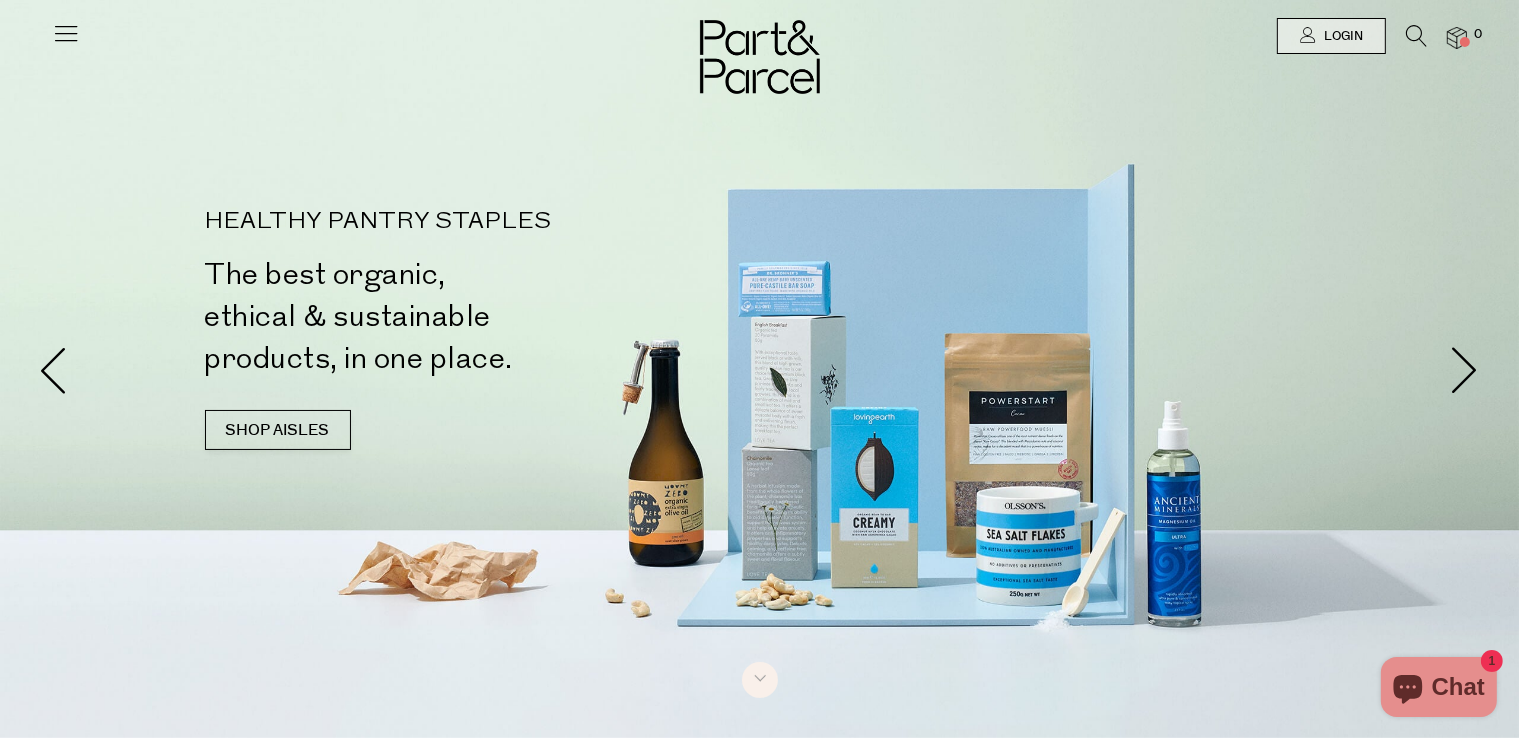 click at bounding box center (1416, 36) 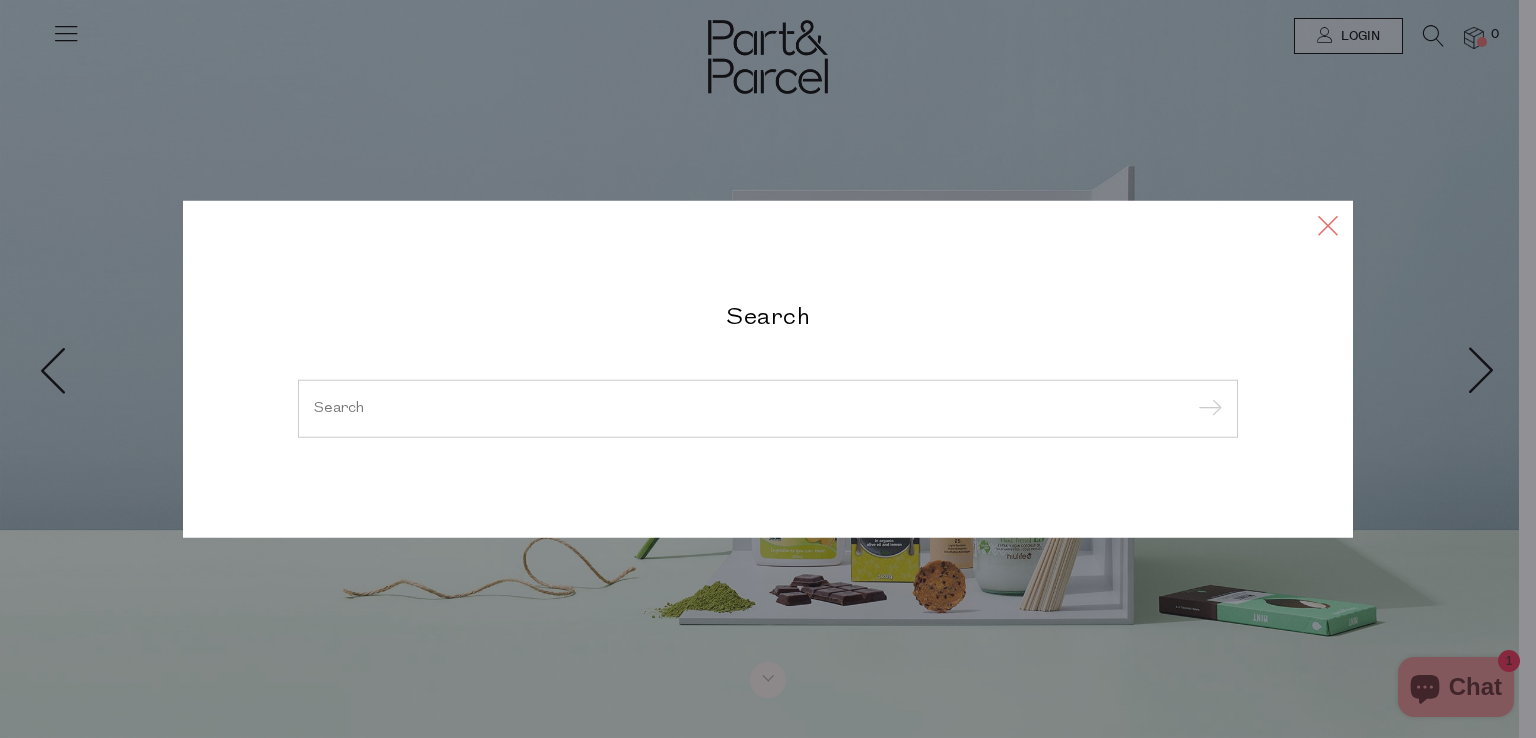 click at bounding box center (1328, 225) 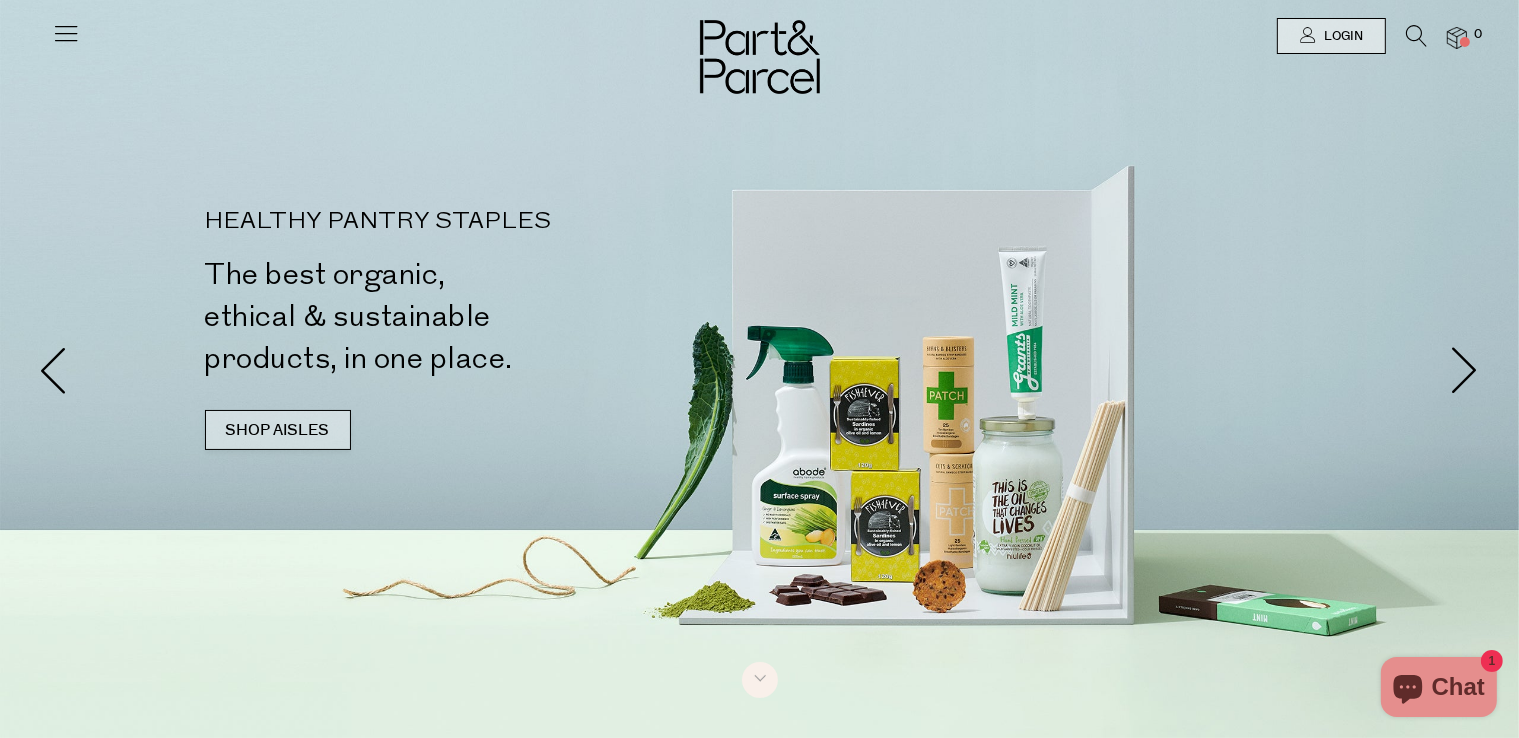 click on "SHOP AISLES" at bounding box center (278, 430) 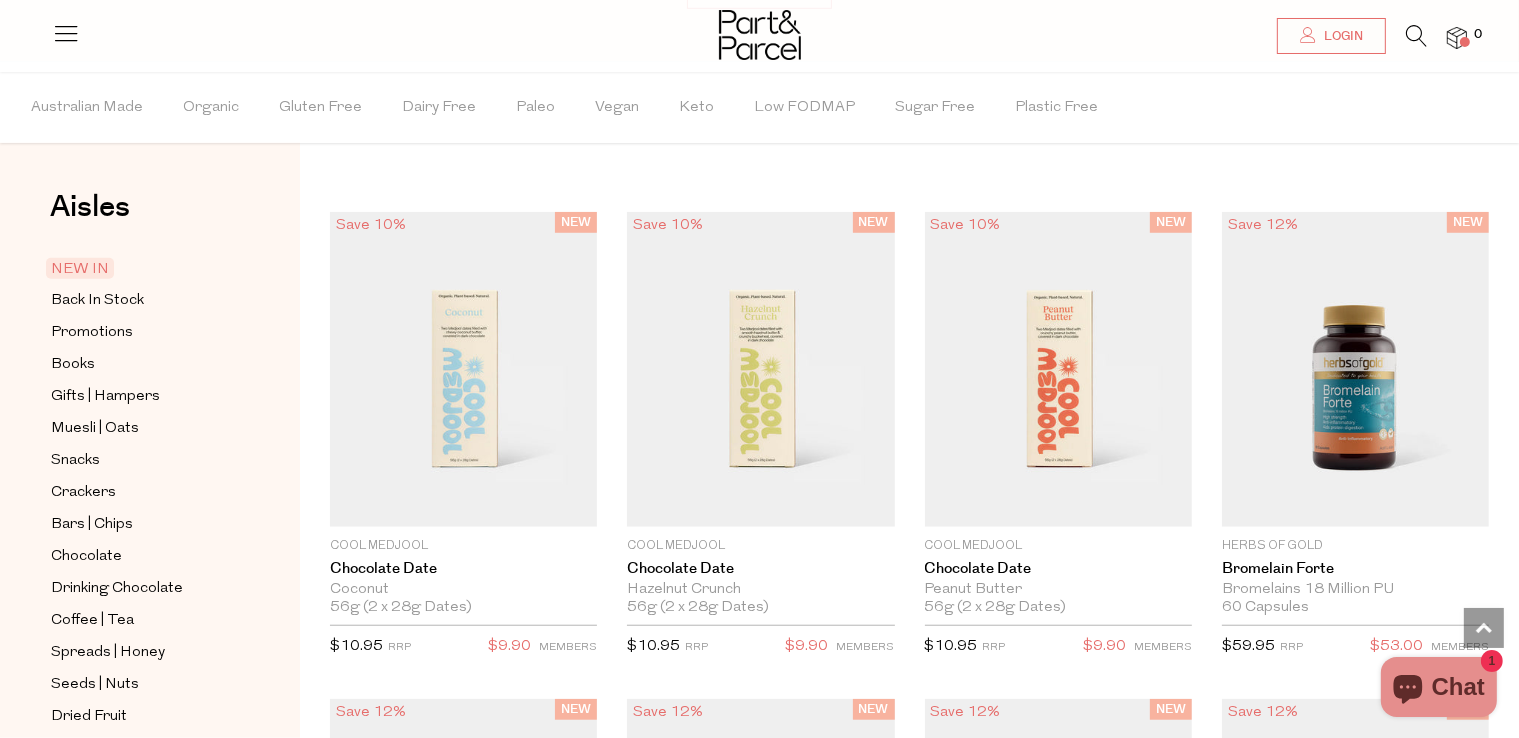 scroll, scrollTop: 1540, scrollLeft: 0, axis: vertical 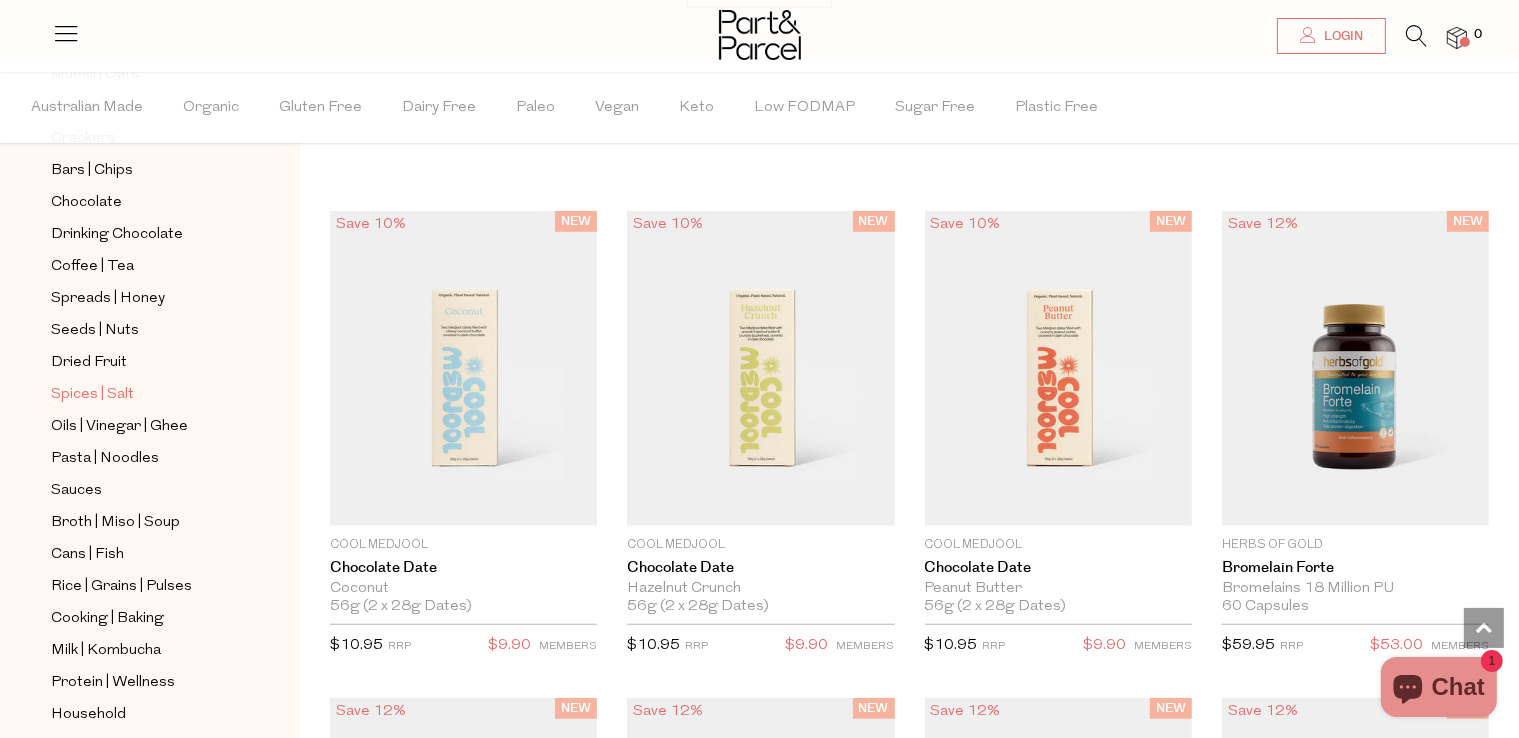 click on "Spices | Salt" at bounding box center [92, 395] 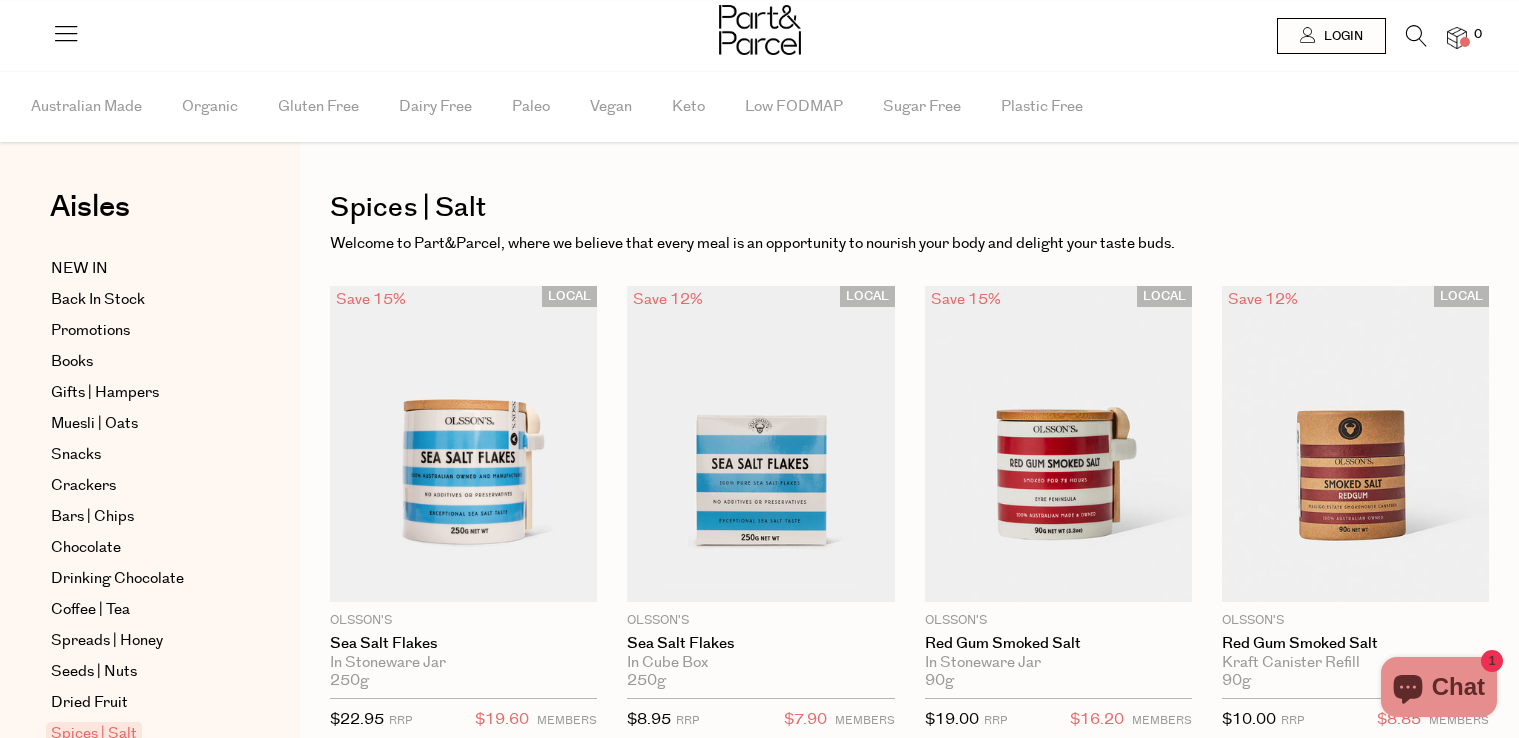 scroll, scrollTop: 272, scrollLeft: 0, axis: vertical 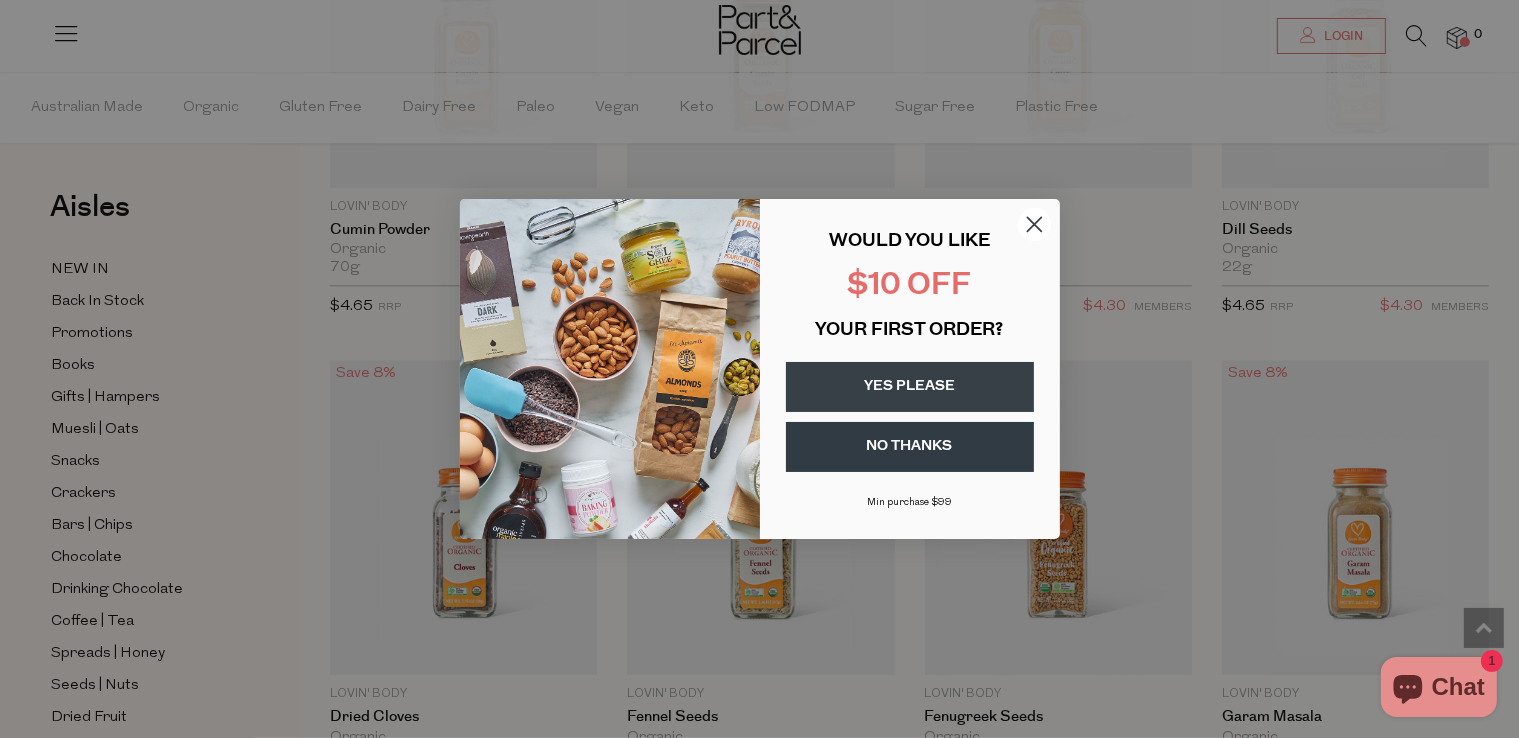 click 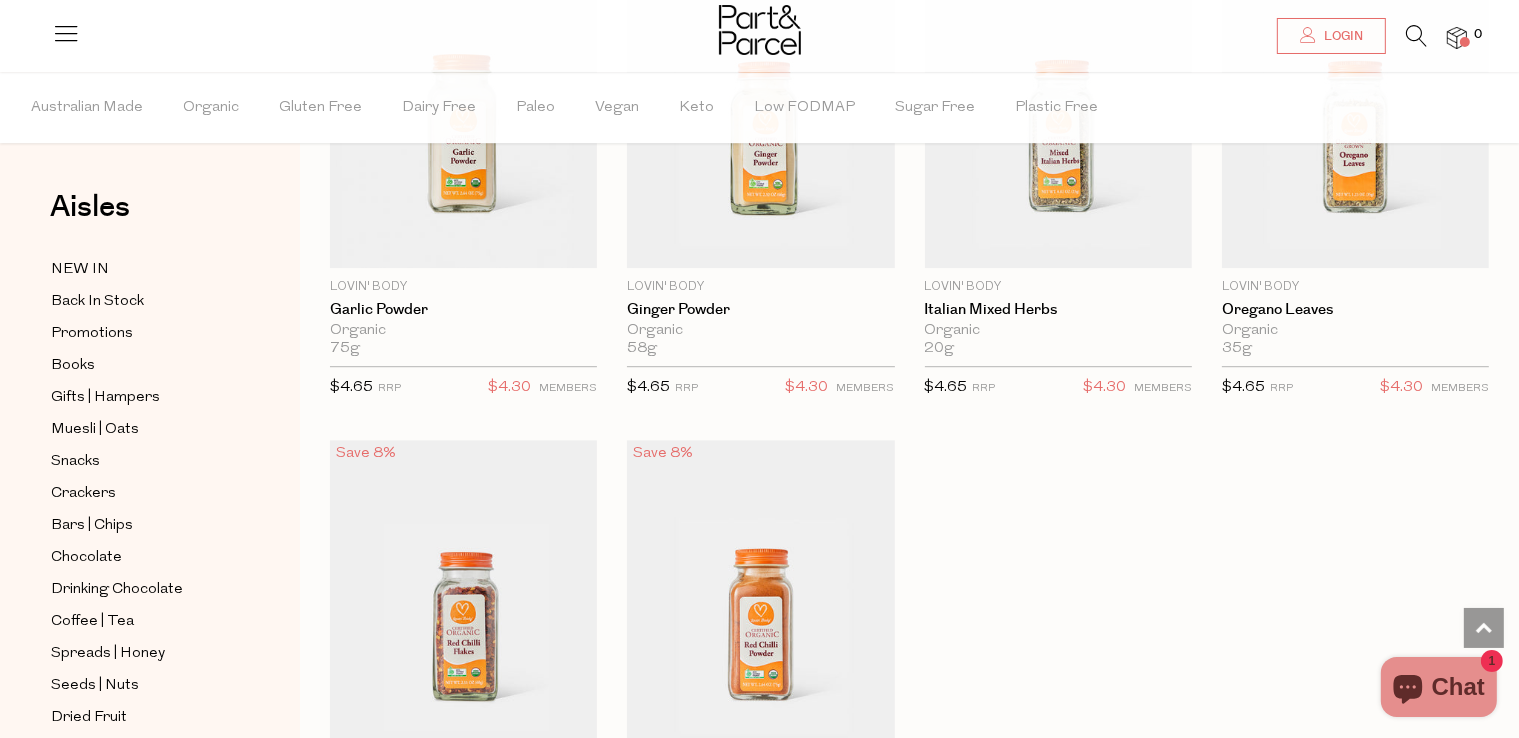 scroll, scrollTop: 5695, scrollLeft: 0, axis: vertical 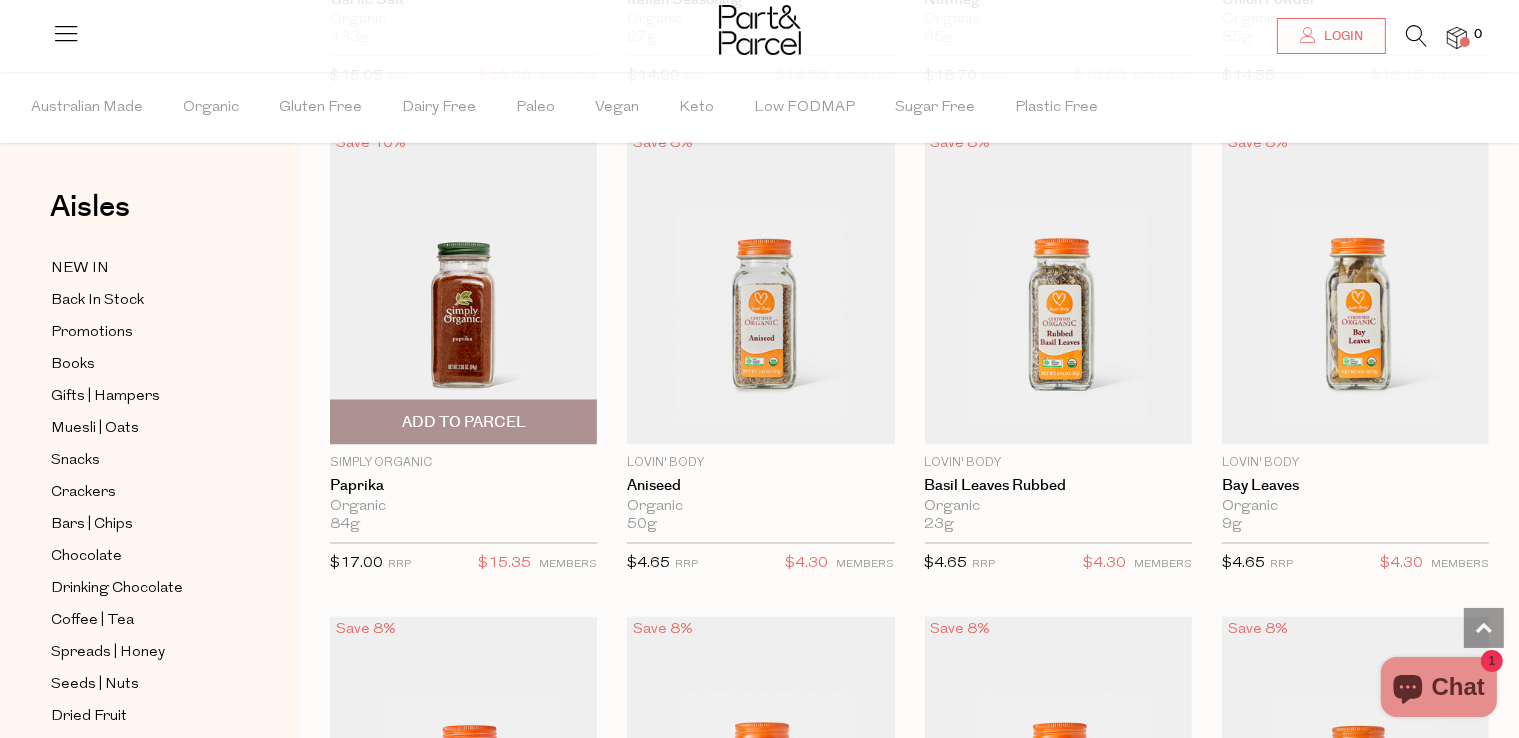 click on "Simply Organic" at bounding box center (463, 464) 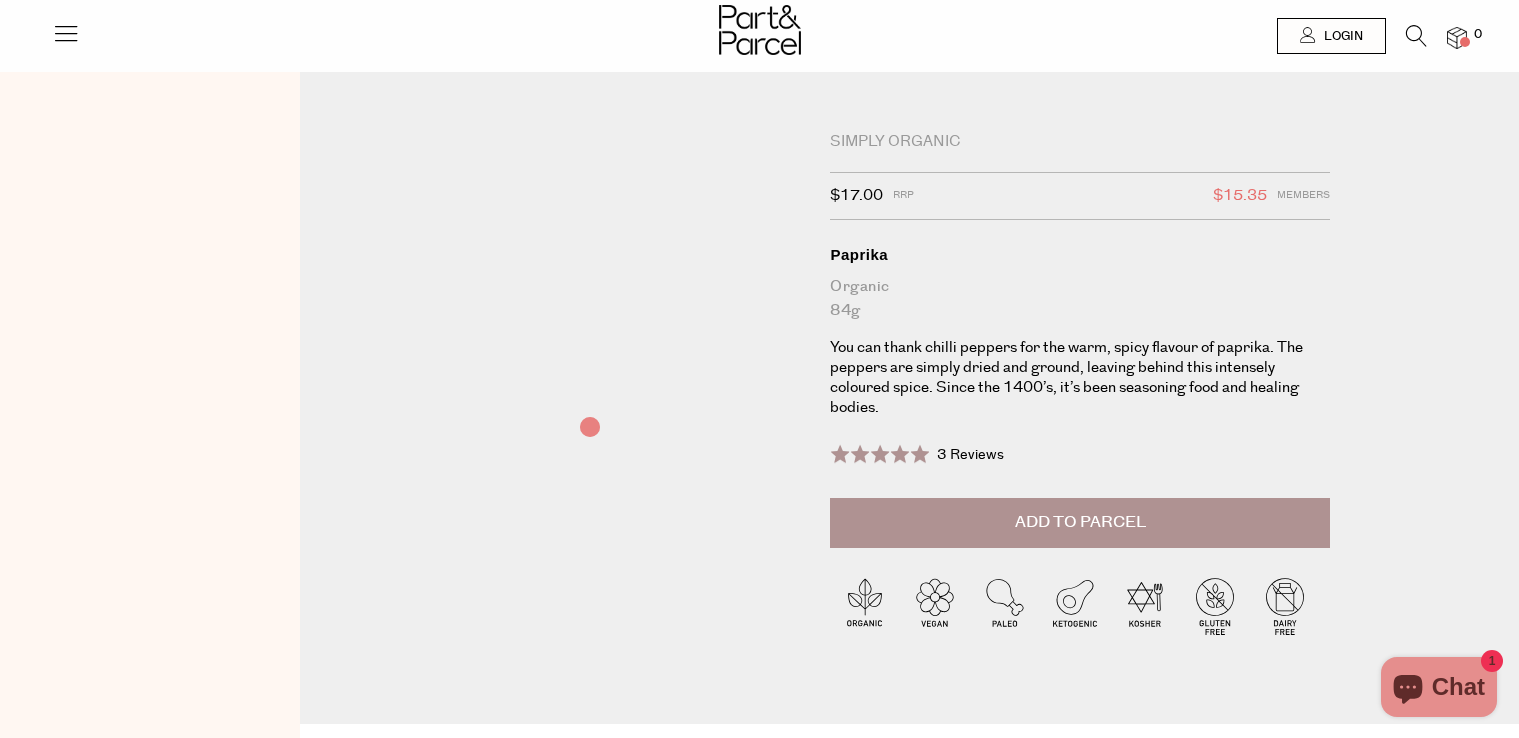 scroll, scrollTop: 0, scrollLeft: 0, axis: both 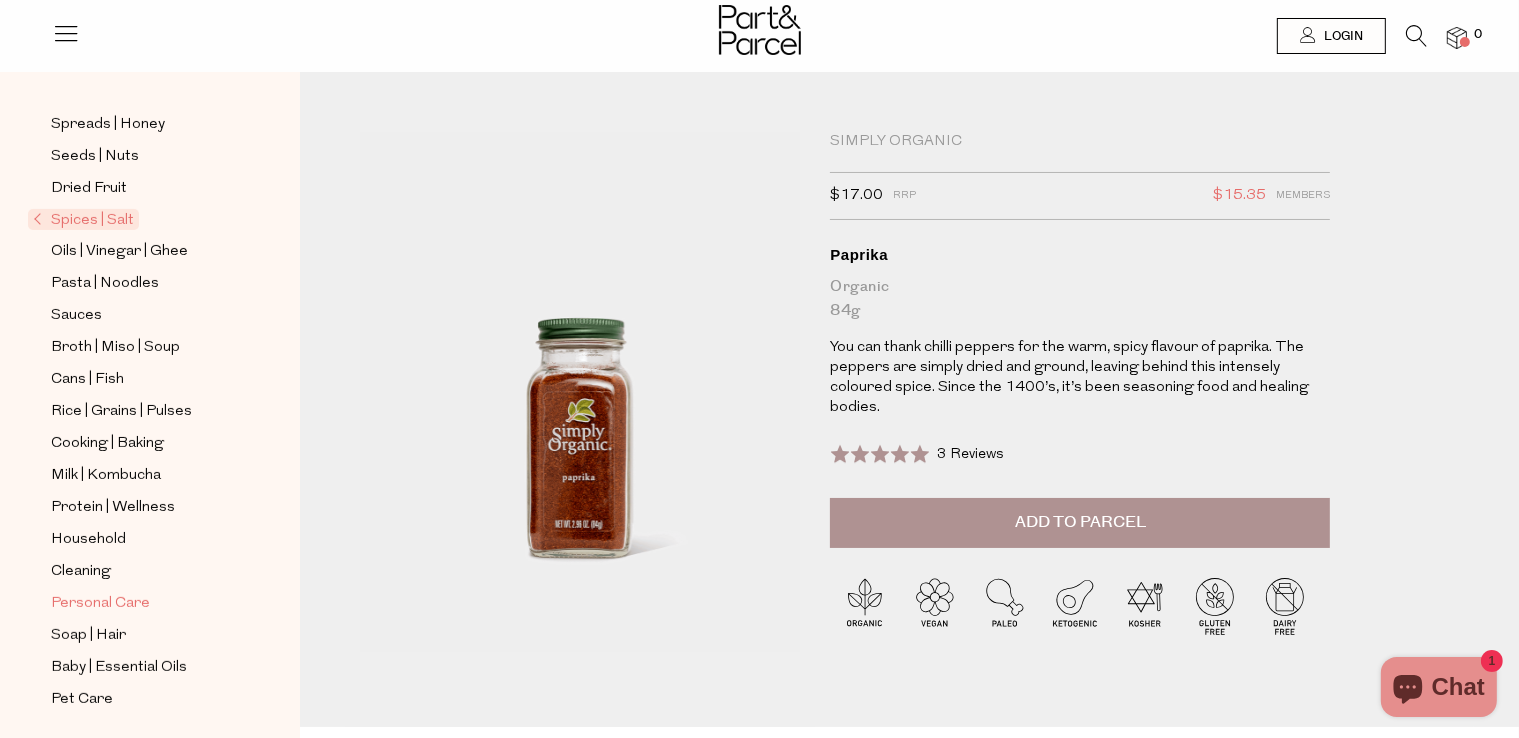 click on "Personal Care" at bounding box center [100, 604] 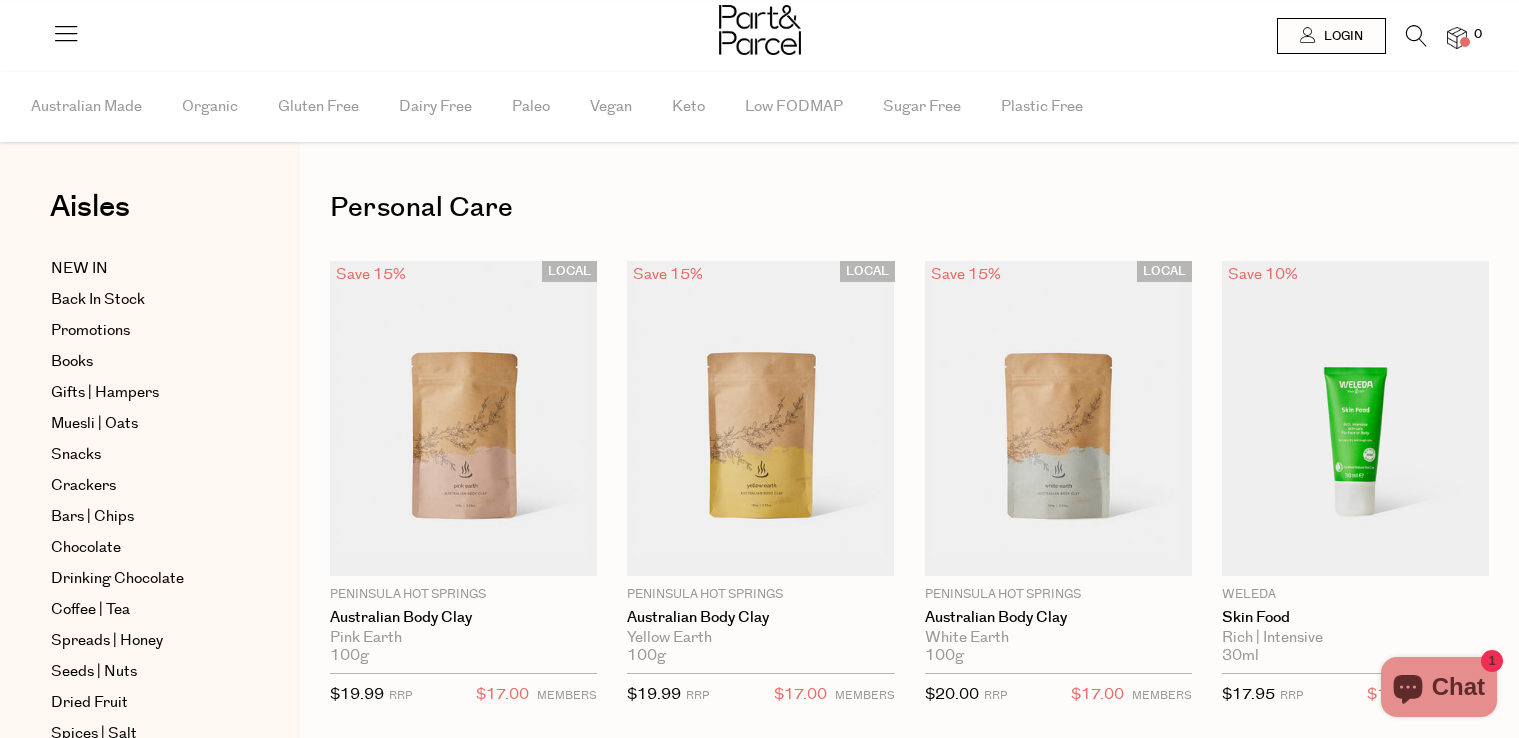 scroll, scrollTop: 0, scrollLeft: 0, axis: both 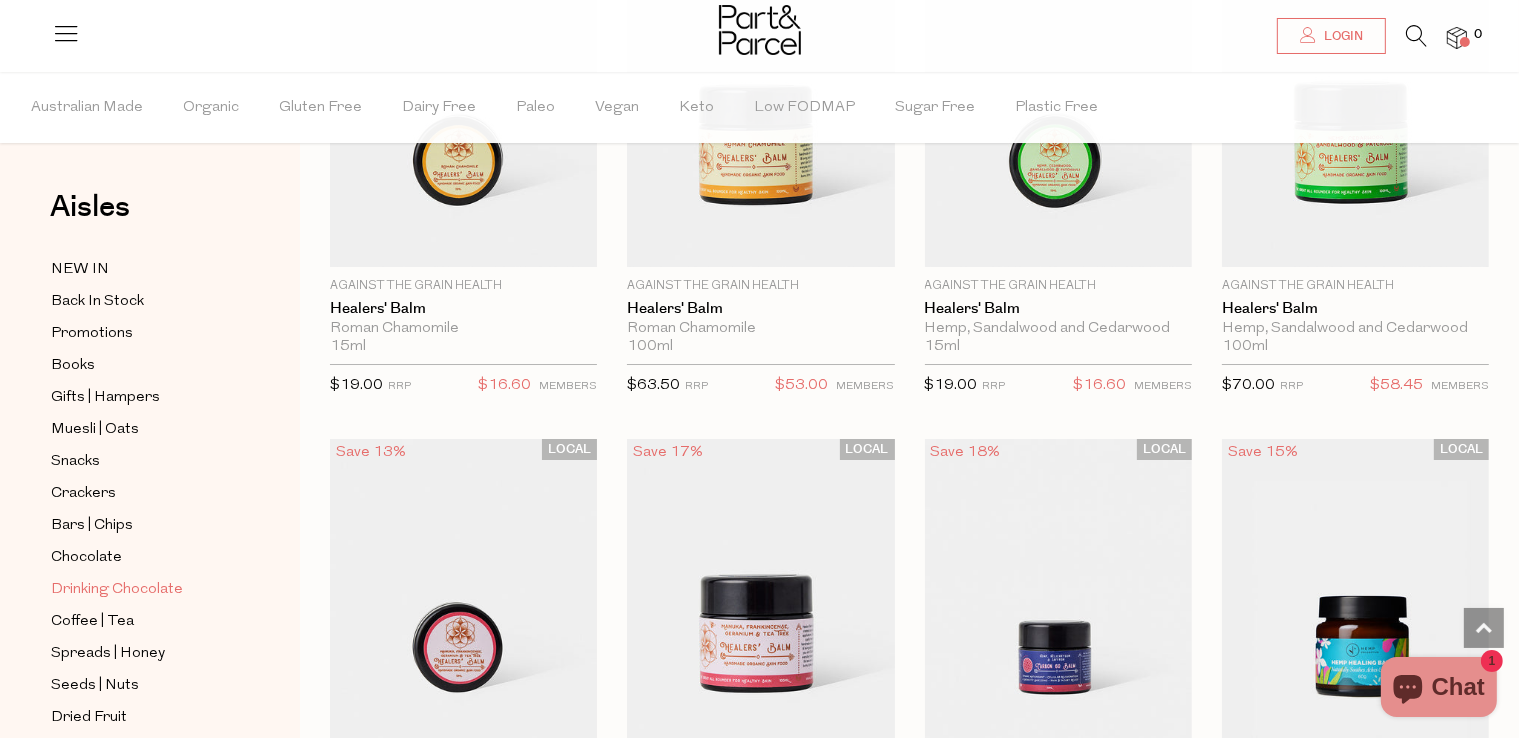 click on "Drinking Chocolate" at bounding box center [117, 590] 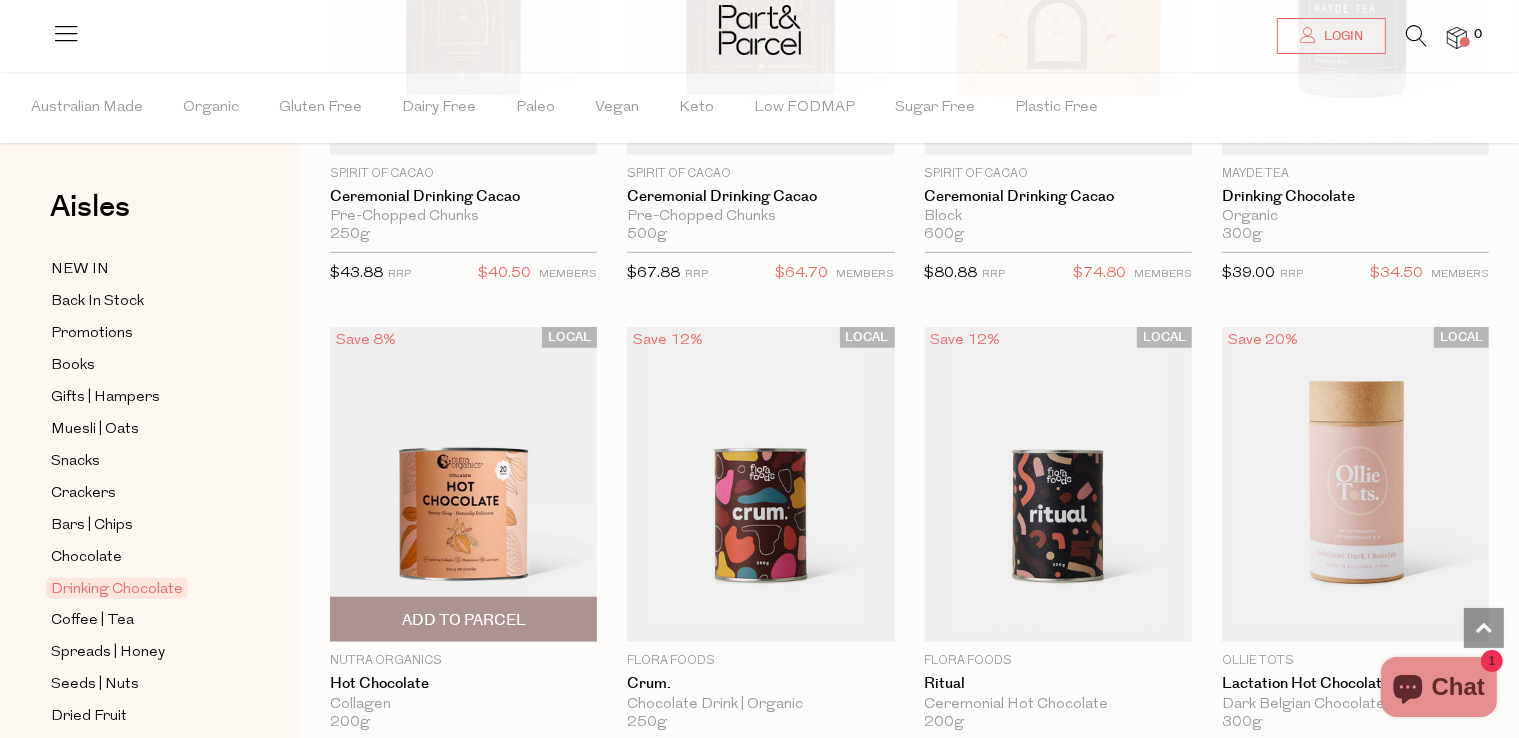 scroll, scrollTop: 1400, scrollLeft: 0, axis: vertical 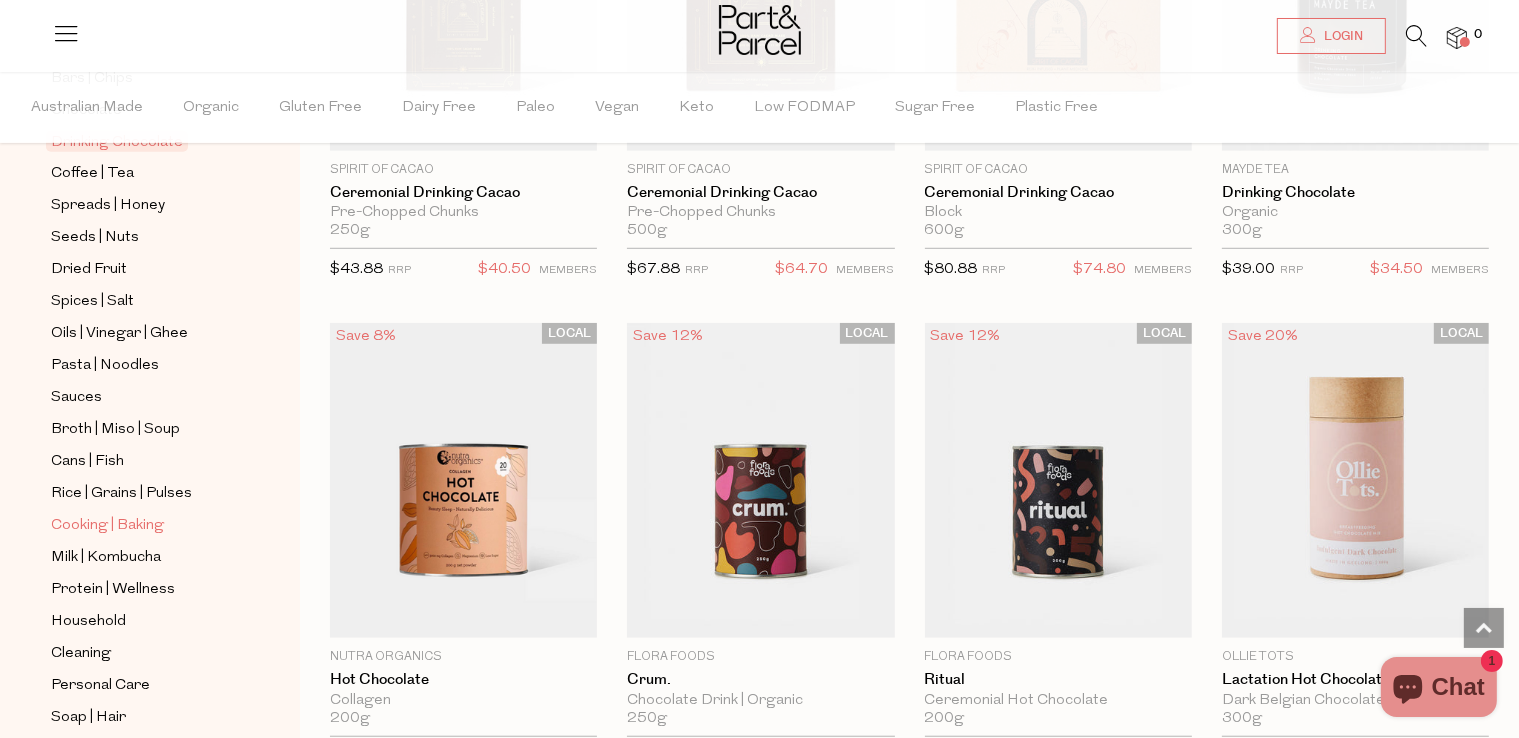click on "Cooking | Baking" at bounding box center [107, 526] 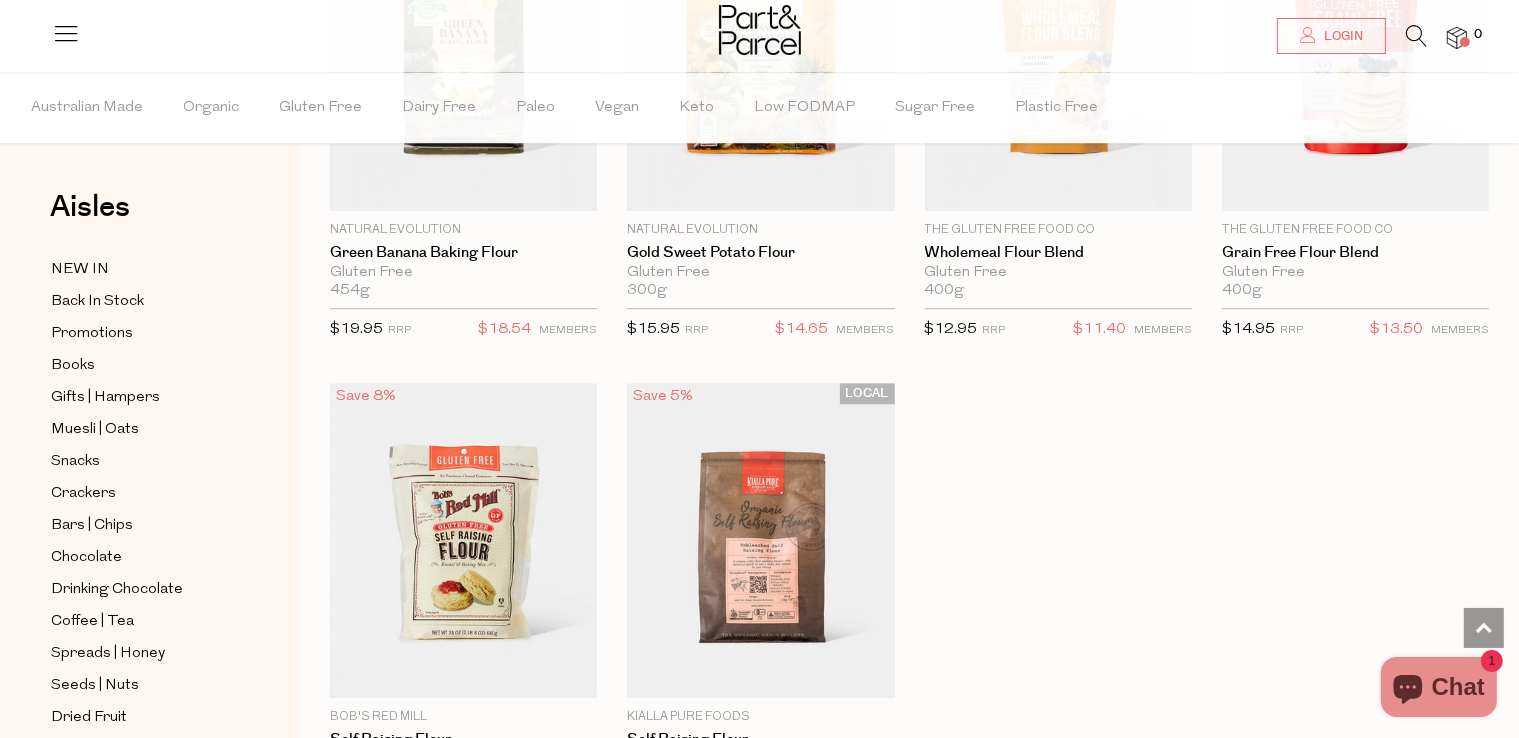 scroll, scrollTop: 5732, scrollLeft: 0, axis: vertical 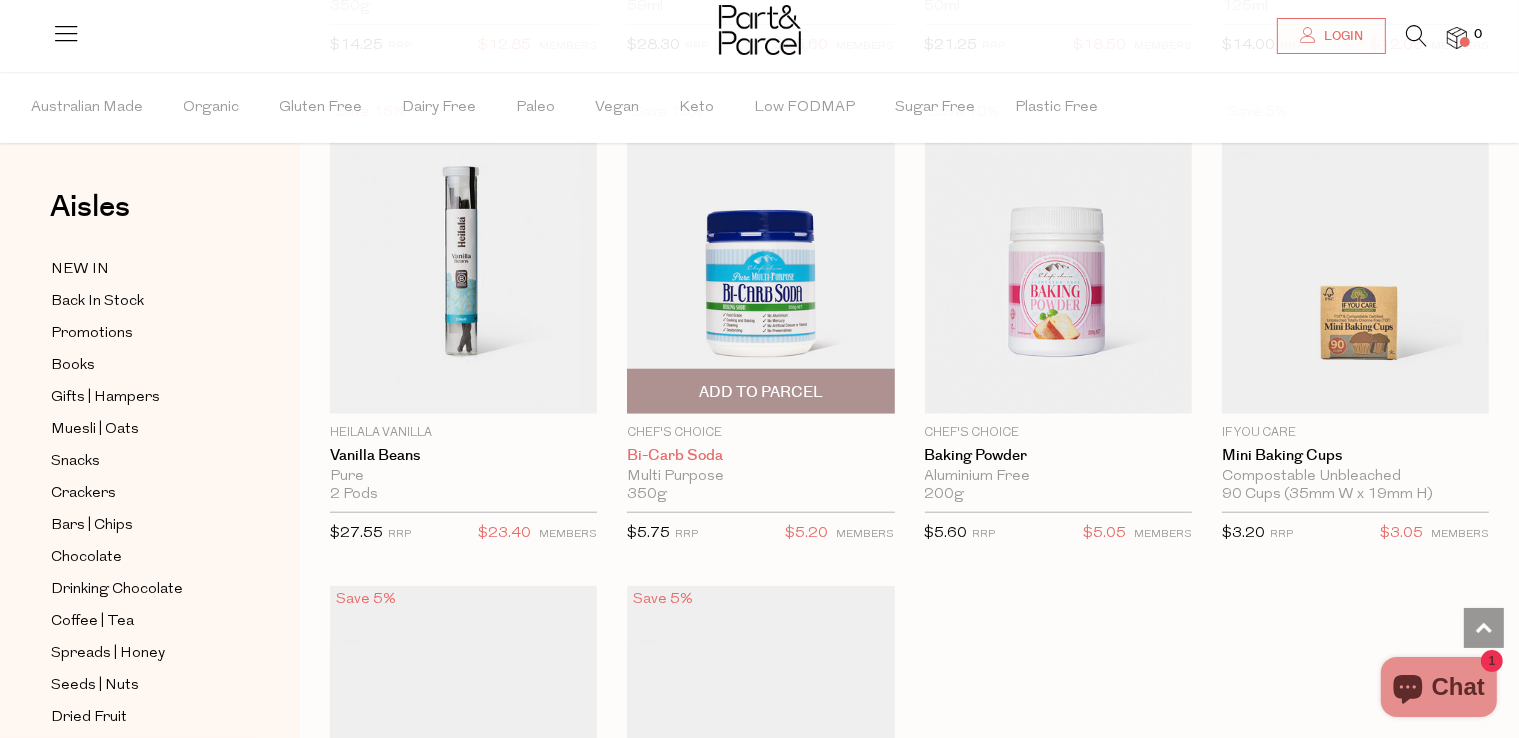 click on "Bi-Carb Soda" at bounding box center [760, 456] 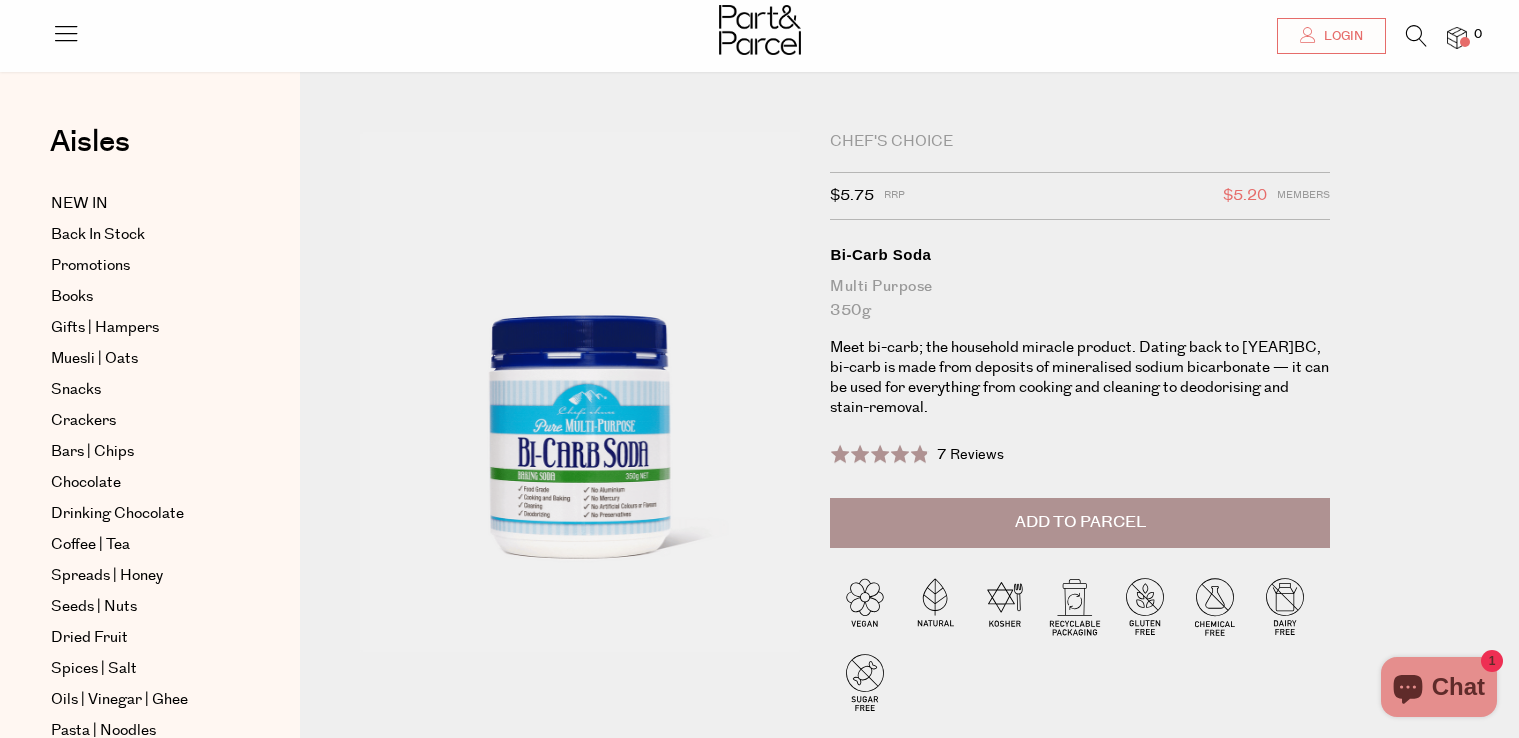 scroll, scrollTop: 79, scrollLeft: 0, axis: vertical 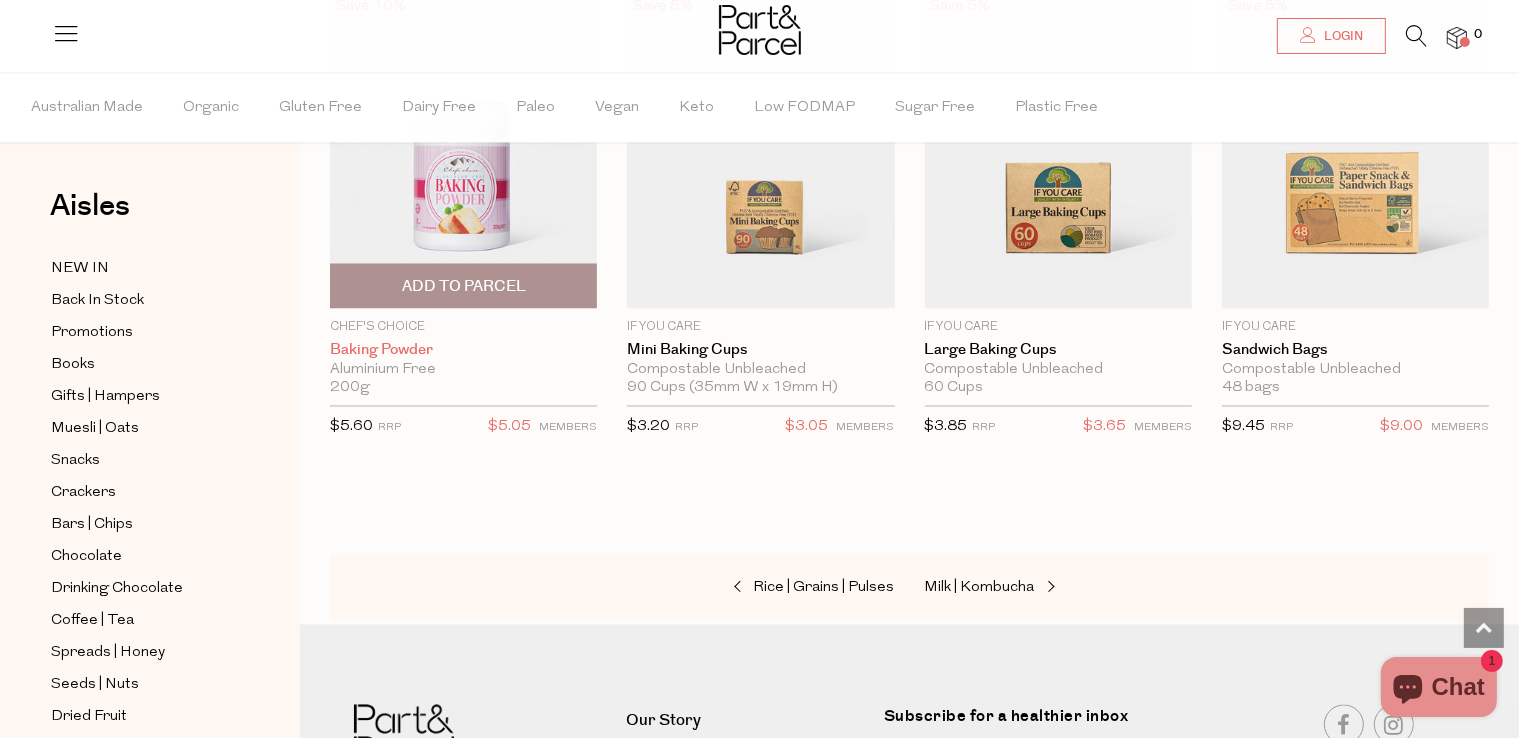 click on "Baking Powder" at bounding box center (463, 351) 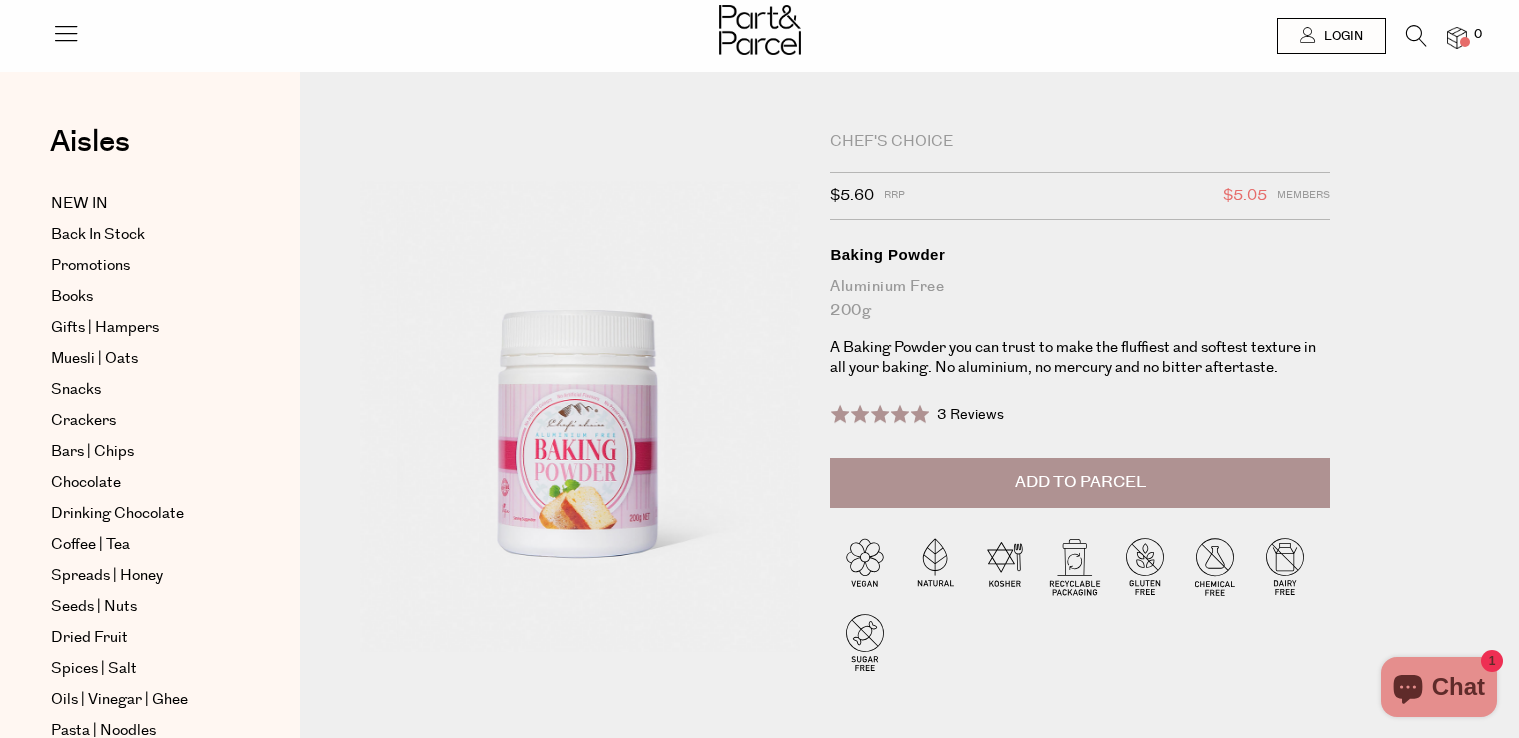 scroll, scrollTop: 0, scrollLeft: 0, axis: both 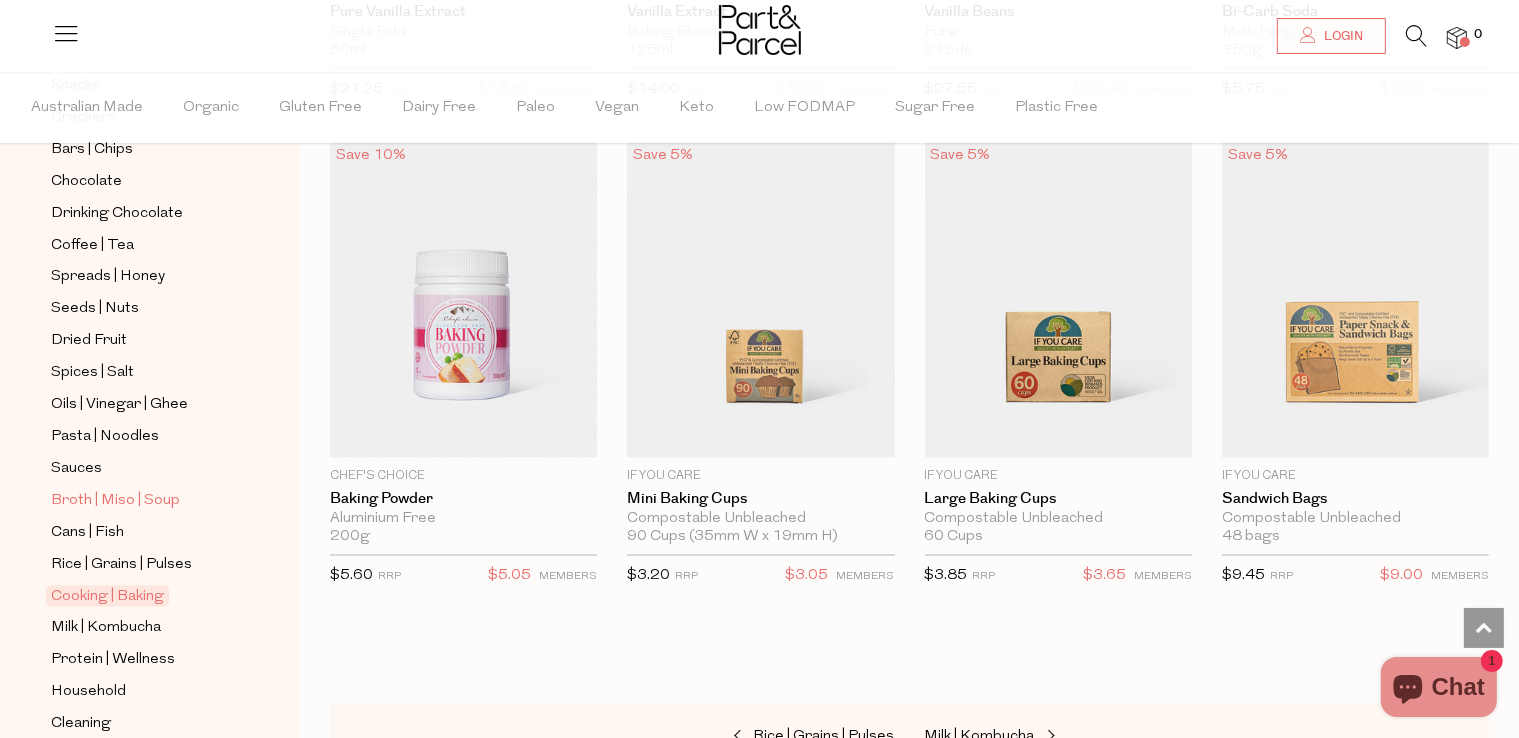 click on "Broth | Miso | Soup" at bounding box center (115, 502) 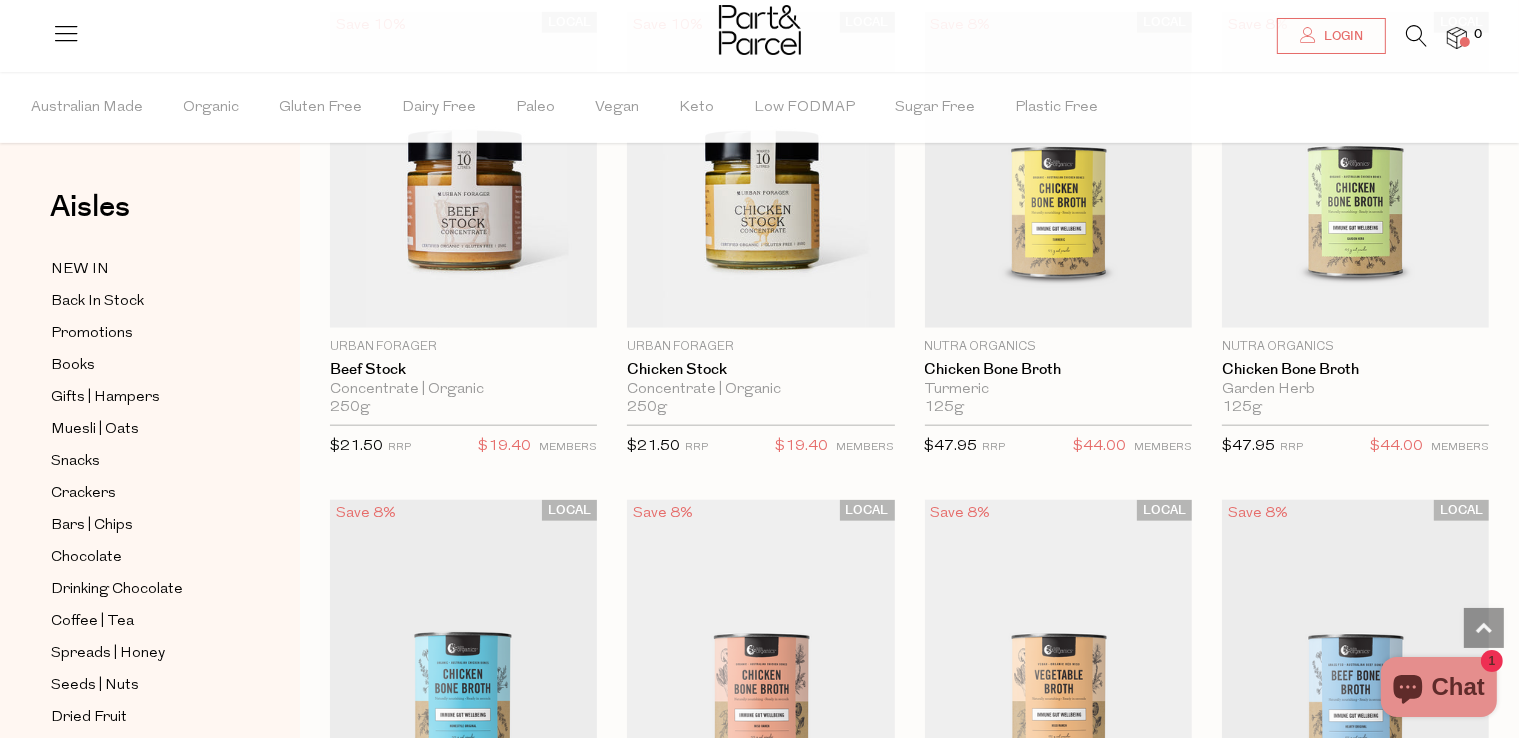 scroll, scrollTop: 2196, scrollLeft: 0, axis: vertical 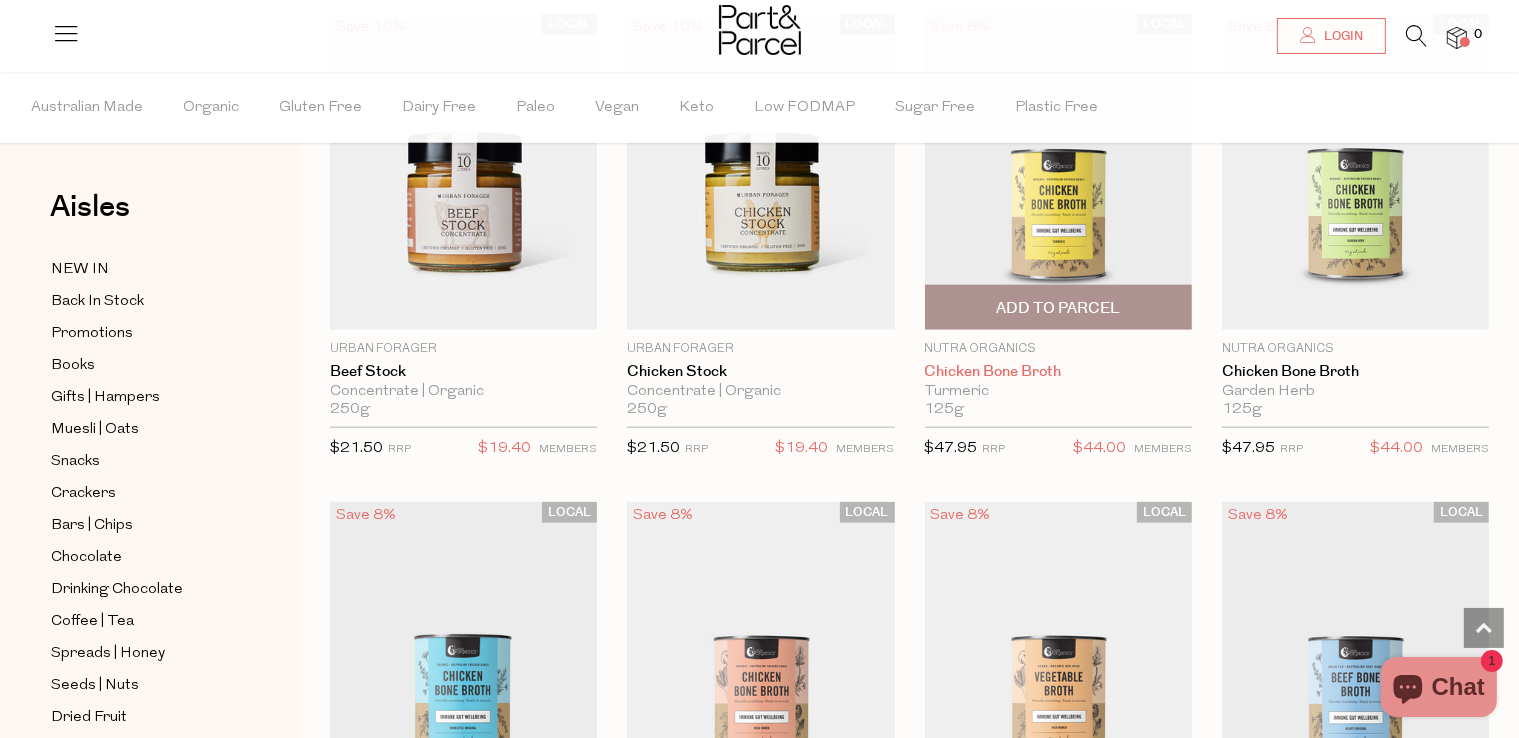 click on "Chicken Bone Broth" at bounding box center (1058, 372) 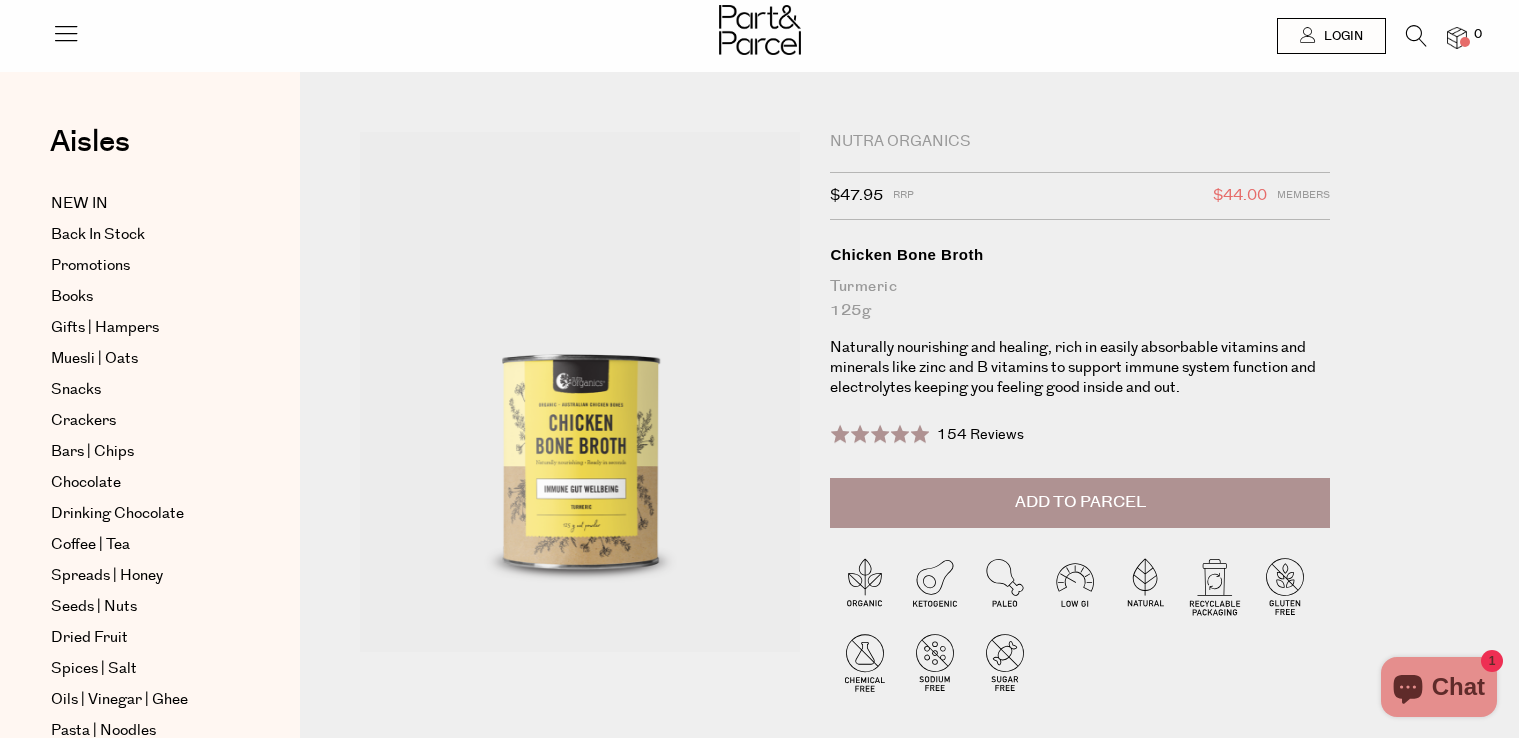 scroll, scrollTop: 0, scrollLeft: 0, axis: both 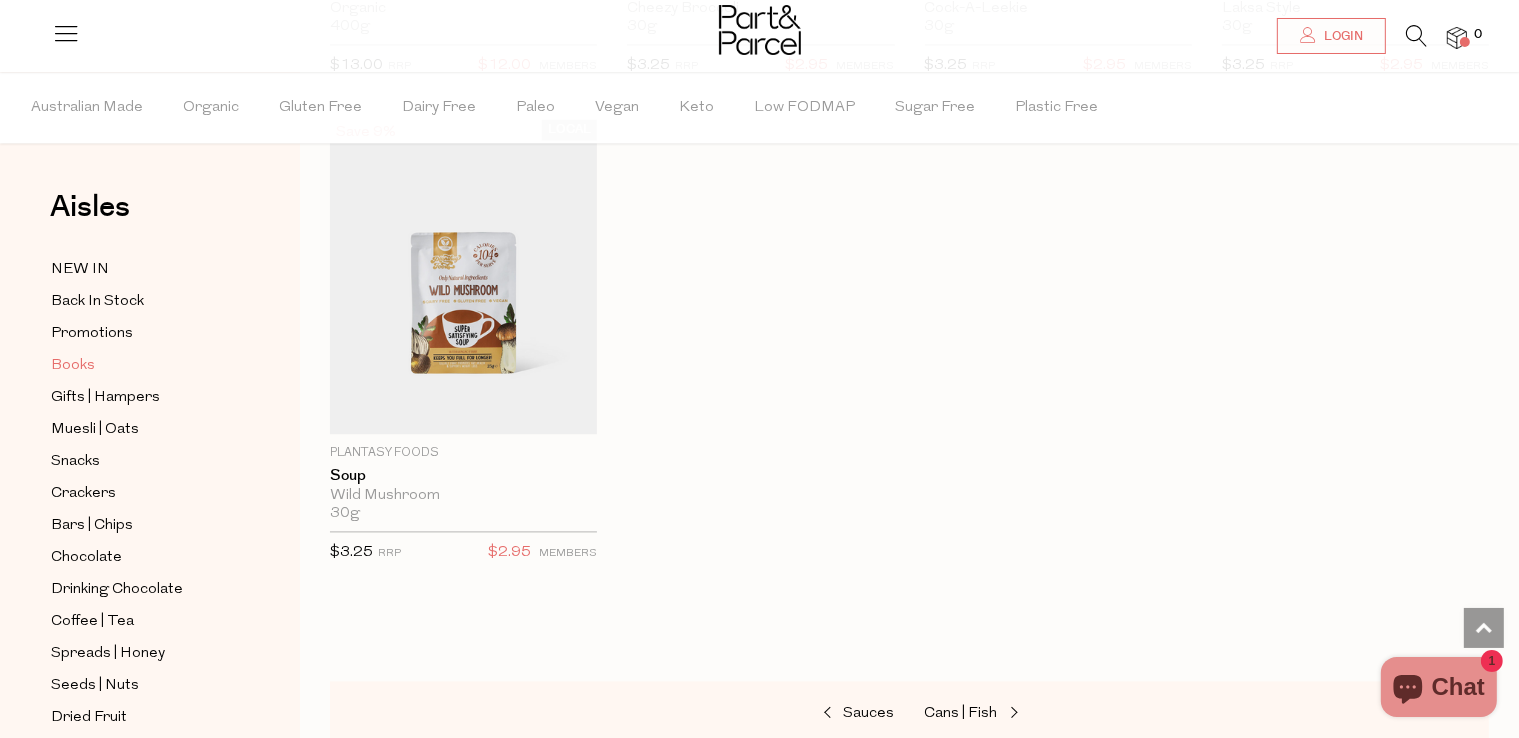 click on "Books" at bounding box center [73, 366] 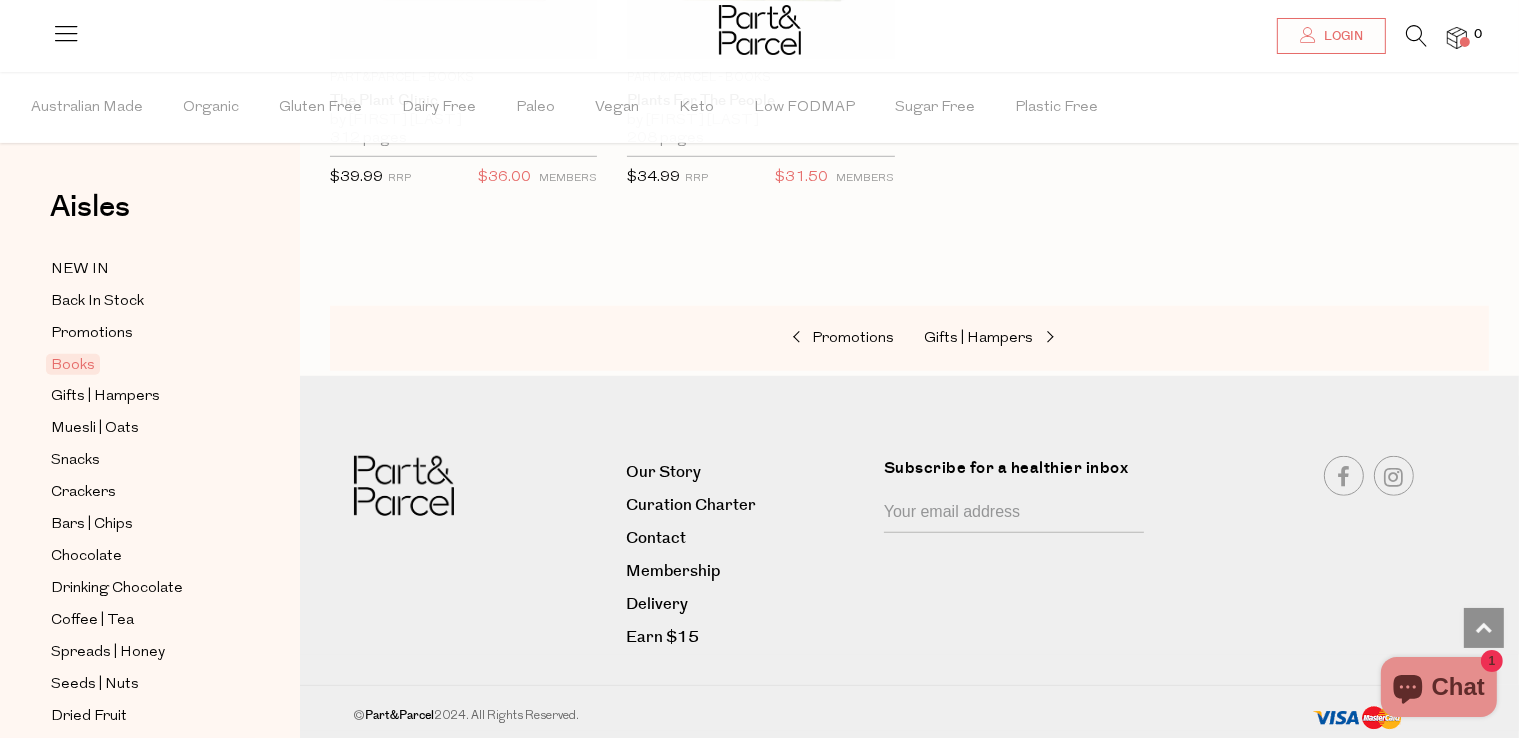 scroll, scrollTop: 1492, scrollLeft: 0, axis: vertical 